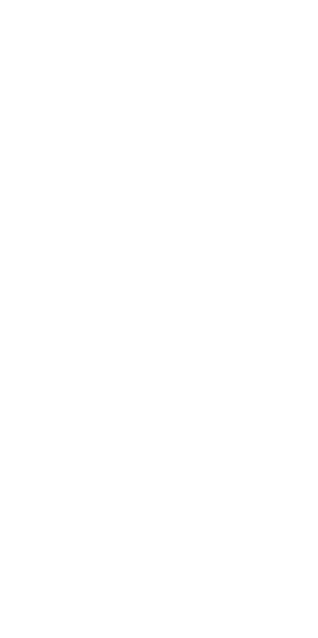scroll, scrollTop: 0, scrollLeft: 0, axis: both 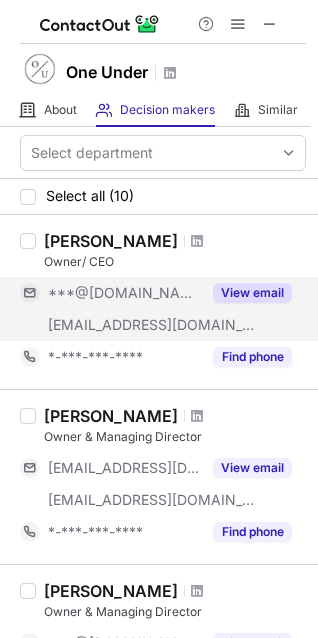 click on "View email" at bounding box center (252, 293) 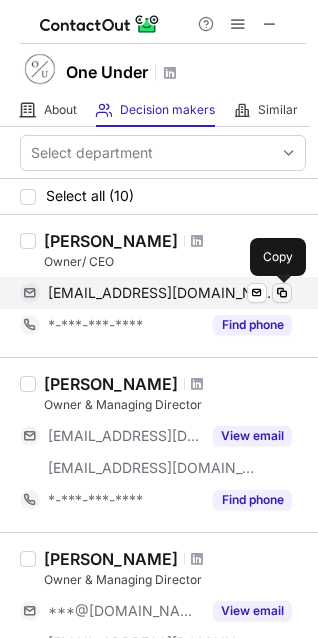 click at bounding box center [282, 293] 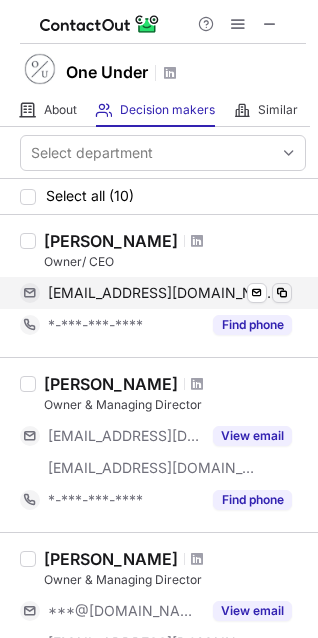 click at bounding box center [282, 293] 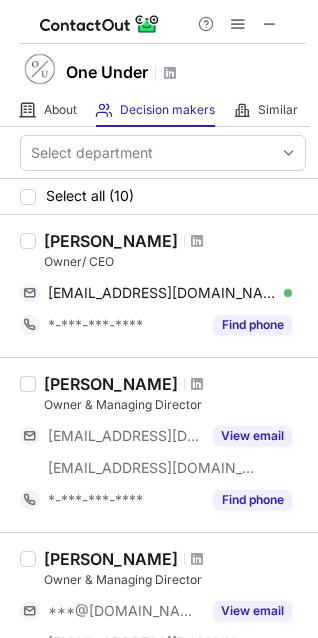 type 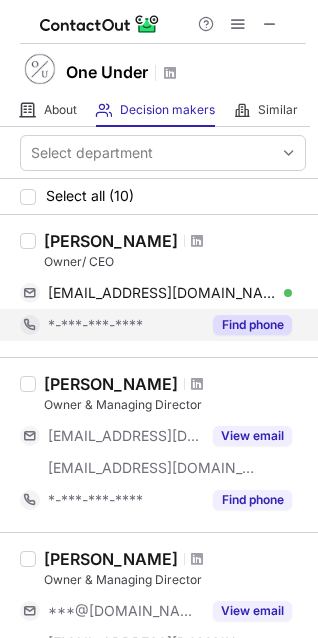 click on "Find phone" at bounding box center [252, 325] 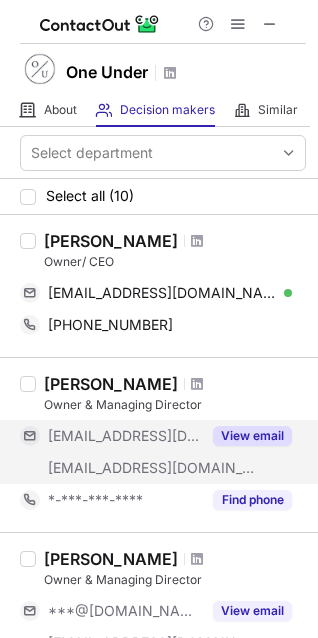 click on "View email" at bounding box center [252, 436] 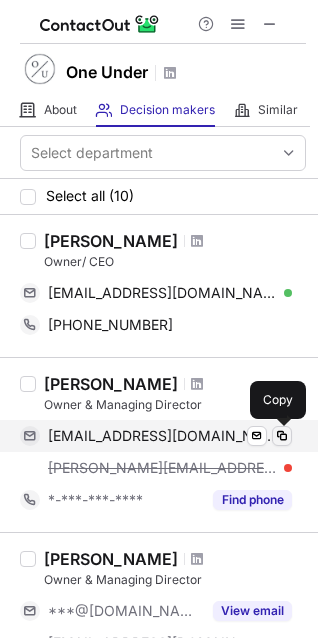 click at bounding box center (282, 436) 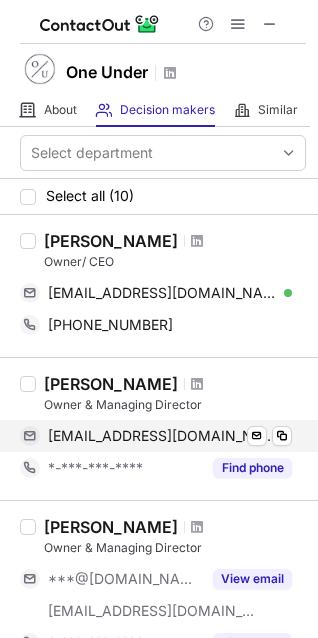 type 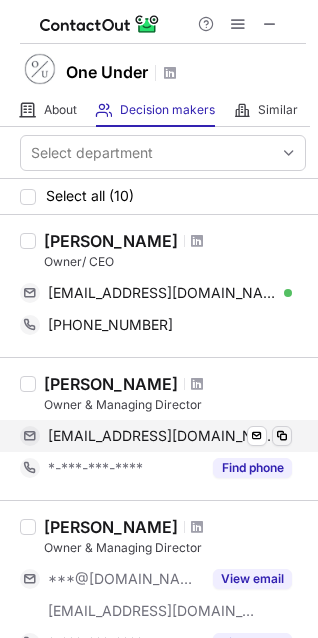 click on "Find phone" at bounding box center (252, 468) 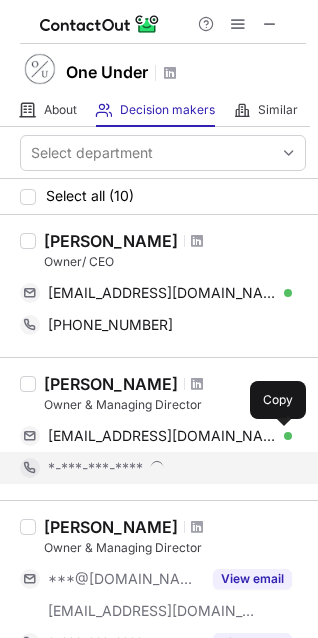 click on "*-***-***-****" at bounding box center (170, 468) 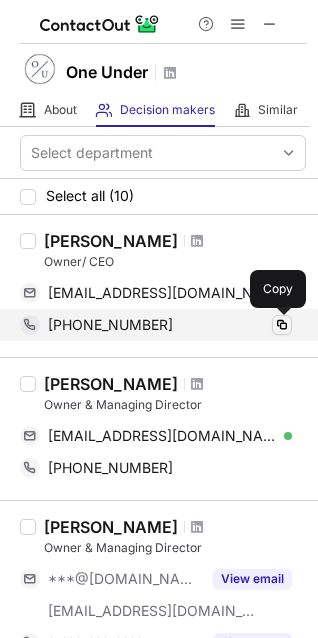 click at bounding box center [282, 325] 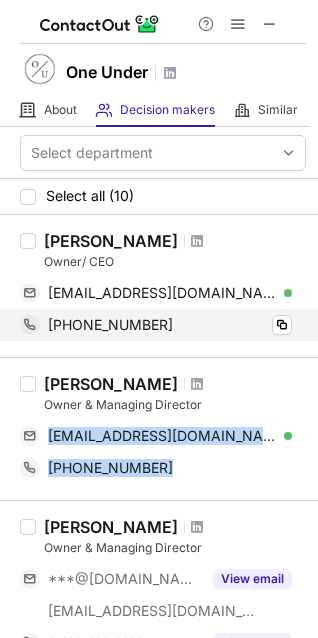 type 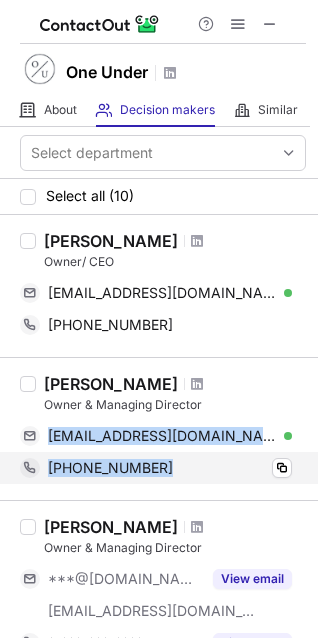 click on "[PHONE_NUMBER]" at bounding box center [170, 468] 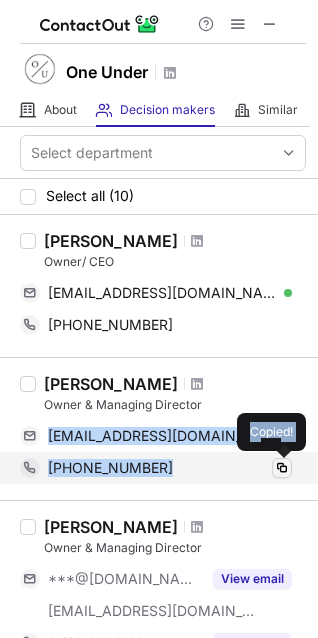 click at bounding box center [282, 468] 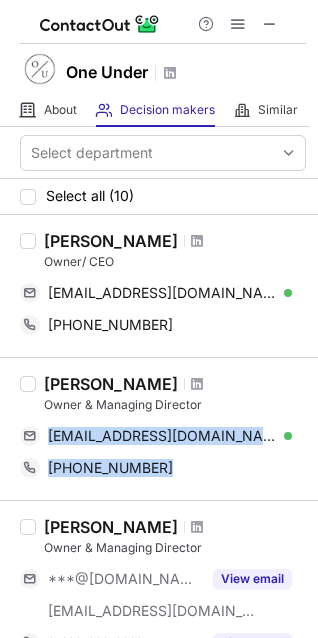 type 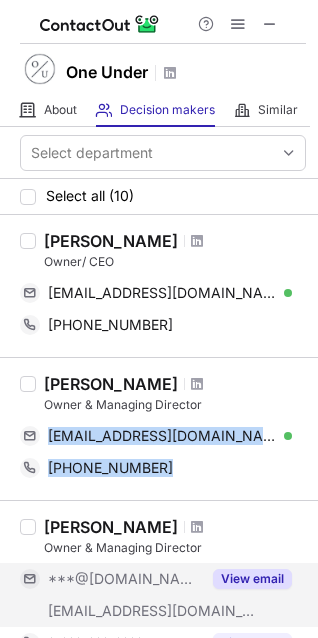 click on "View email" at bounding box center (252, 579) 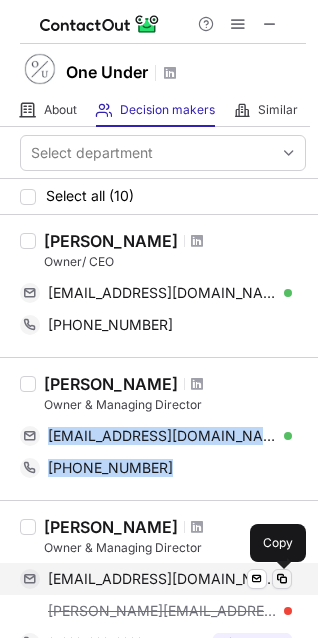 click at bounding box center [282, 579] 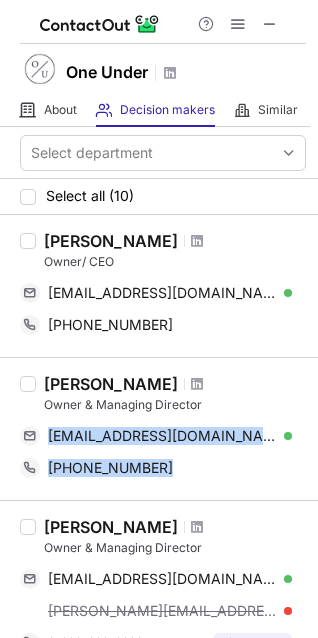 type 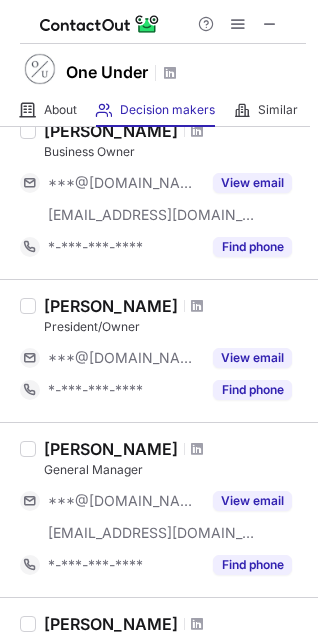drag, startPoint x: 309, startPoint y: 180, endPoint x: 303, endPoint y: 339, distance: 159.11317 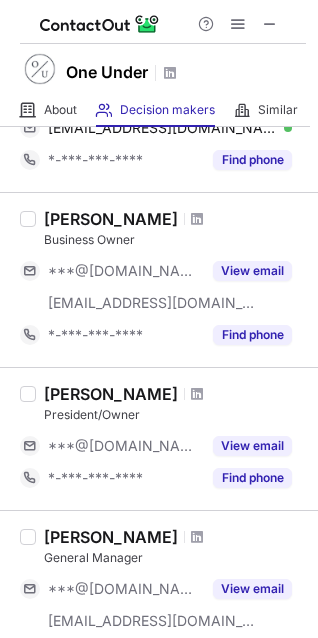 scroll, scrollTop: 421, scrollLeft: 0, axis: vertical 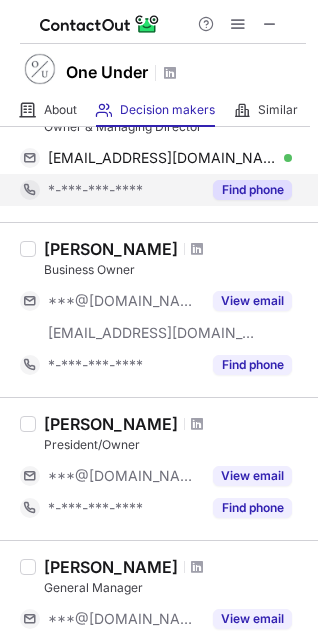 click on "Find phone" at bounding box center (252, 190) 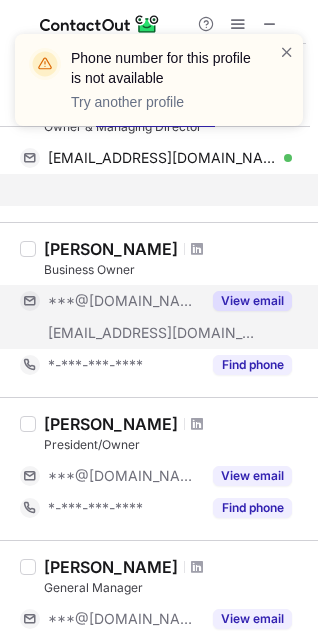 click on "***@[DOMAIN_NAME] [EMAIL_ADDRESS][DOMAIN_NAME] View email" at bounding box center [163, 317] 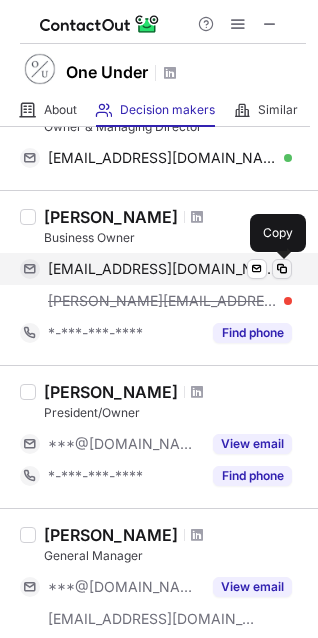 click at bounding box center [282, 269] 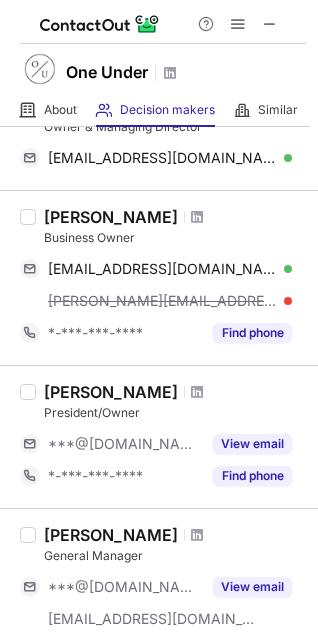 type 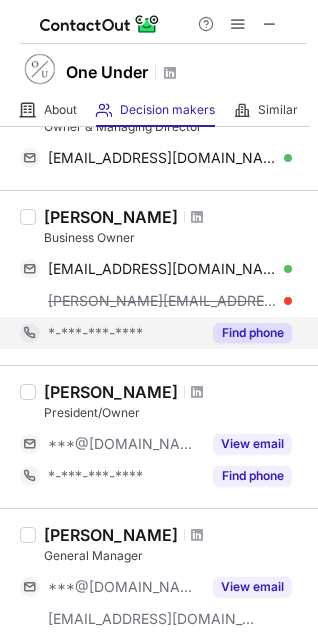 click on "Find phone" at bounding box center (252, 333) 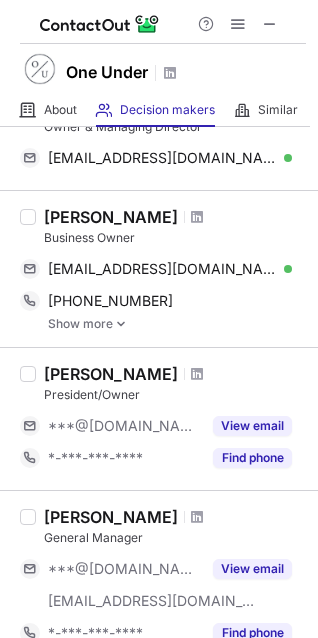 click on "Show more" at bounding box center (177, 324) 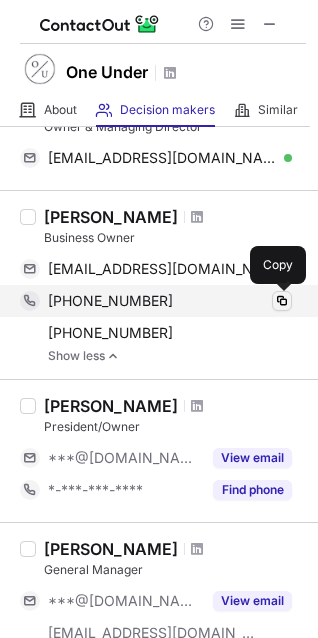 click at bounding box center [282, 301] 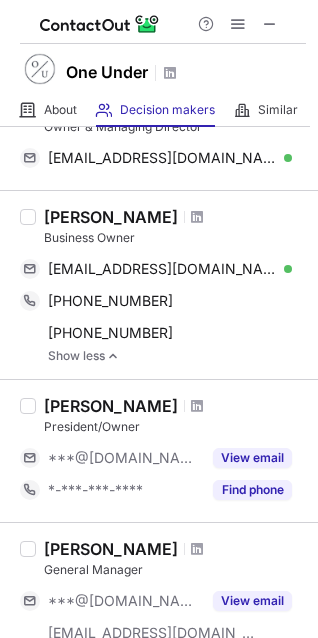 type 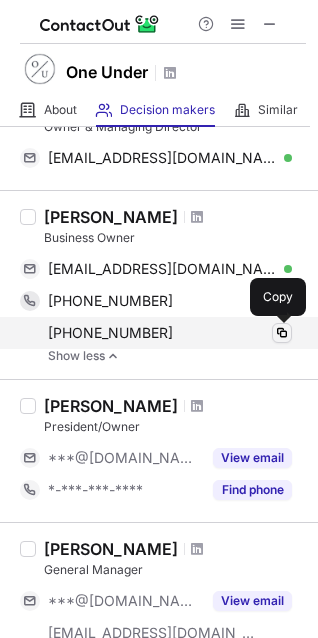 type 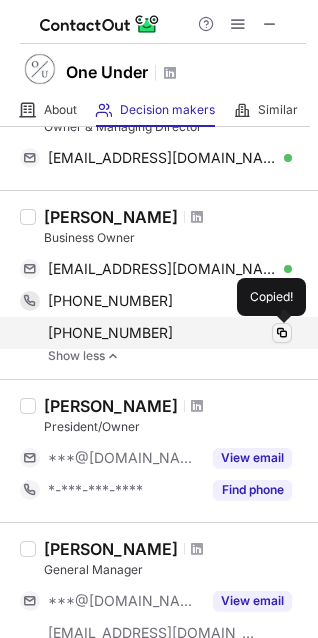 click at bounding box center (282, 333) 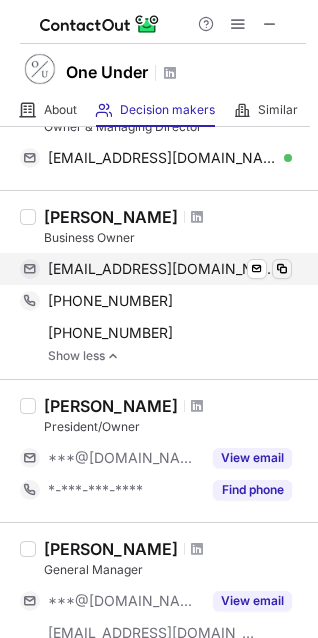 click at bounding box center [282, 269] 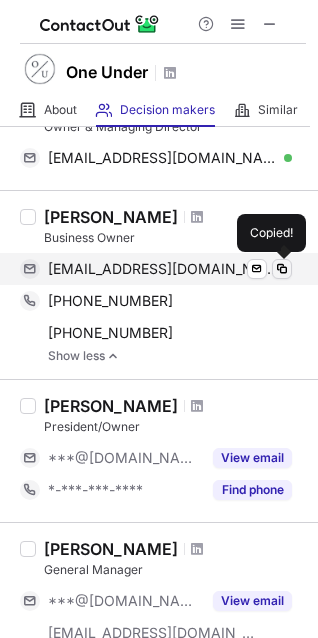 click at bounding box center (282, 269) 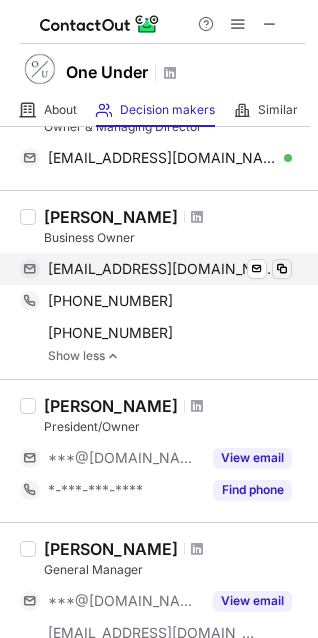click at bounding box center [282, 269] 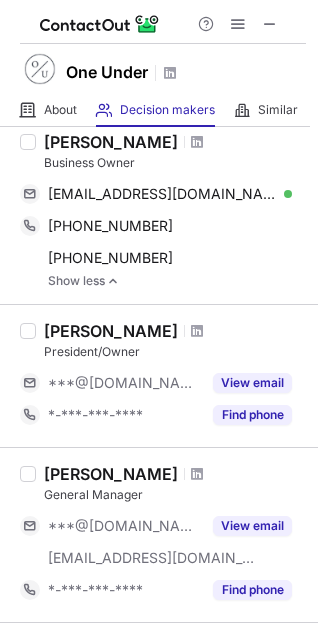 scroll, scrollTop: 512, scrollLeft: 0, axis: vertical 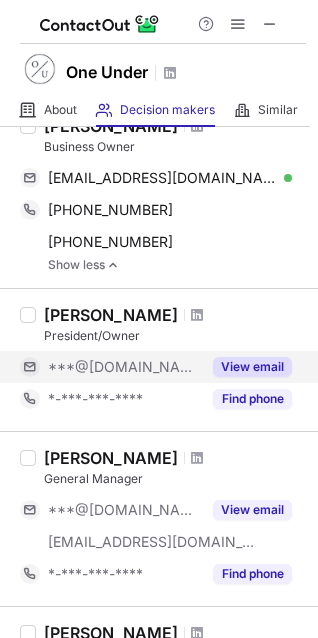 click on "View email" at bounding box center (252, 367) 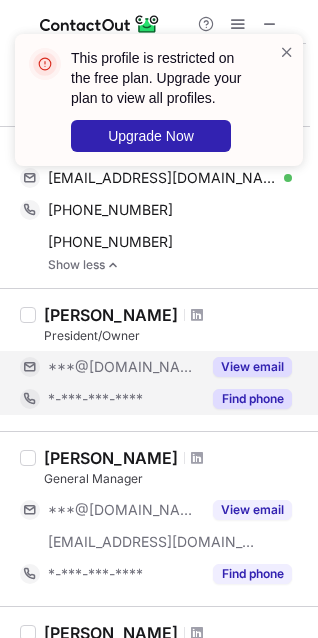 click on "Find phone" at bounding box center [252, 399] 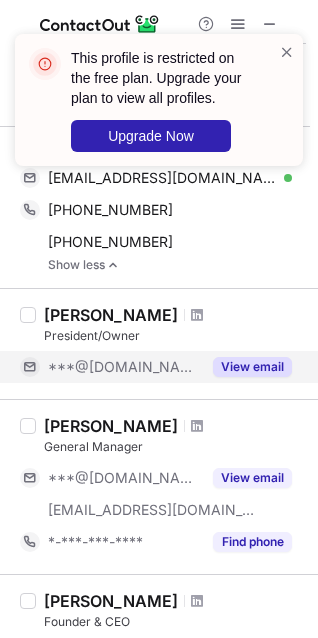 click on "View email" at bounding box center (252, 367) 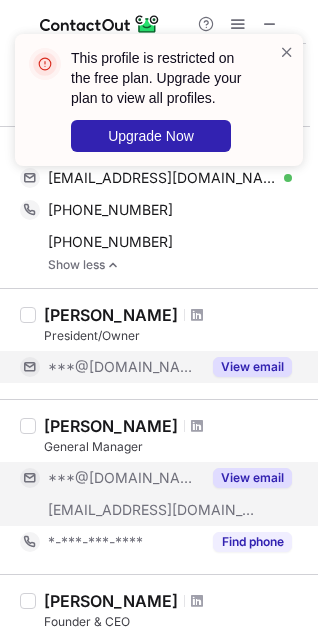 click on "View email" at bounding box center [252, 478] 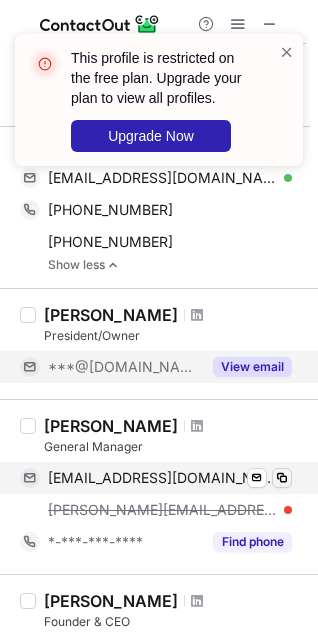 click at bounding box center (282, 478) 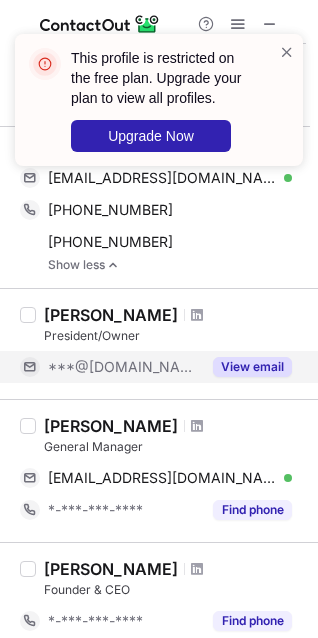 type 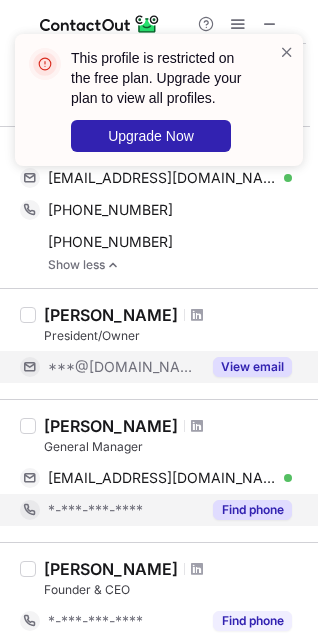 click on "Find phone" at bounding box center [252, 510] 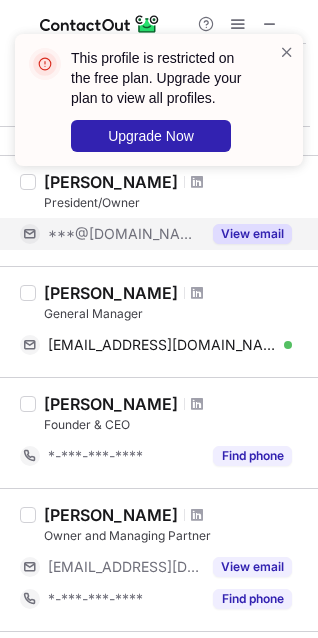 scroll, scrollTop: 649, scrollLeft: 0, axis: vertical 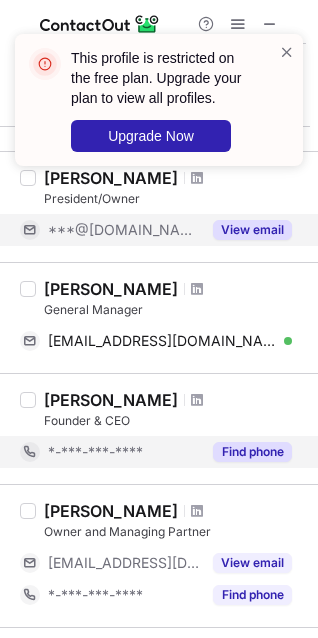 click on "Find phone" at bounding box center (252, 452) 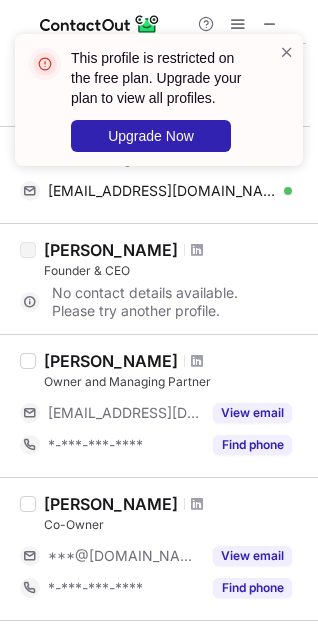scroll, scrollTop: 815, scrollLeft: 0, axis: vertical 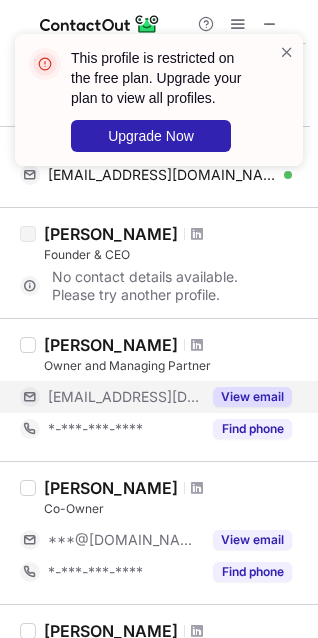 click on "View email" at bounding box center (252, 397) 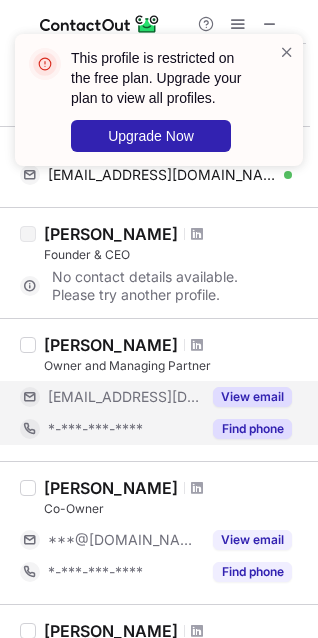 click on "Find phone" at bounding box center (252, 429) 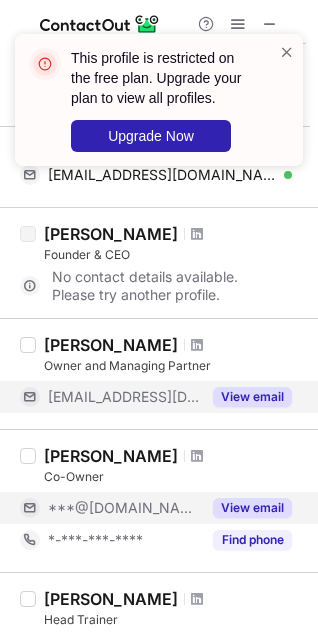 click on "View email" at bounding box center [252, 508] 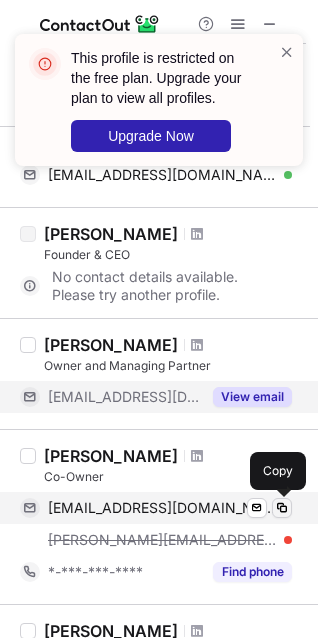 click at bounding box center (282, 508) 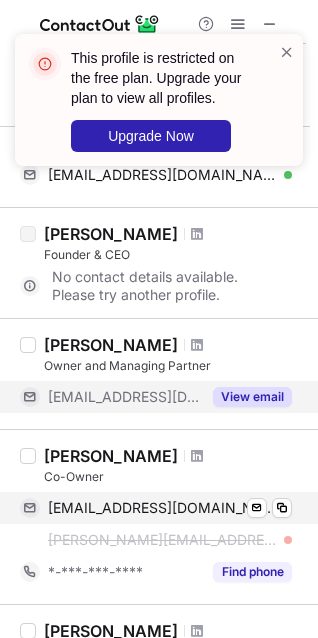 type 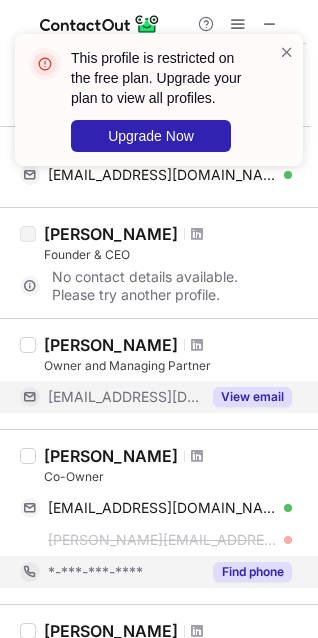 click on "Find phone" at bounding box center [252, 572] 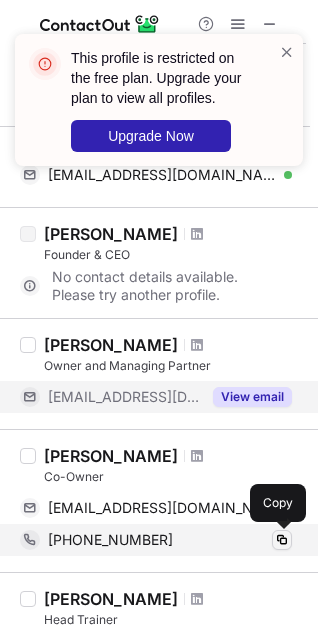 click at bounding box center (282, 540) 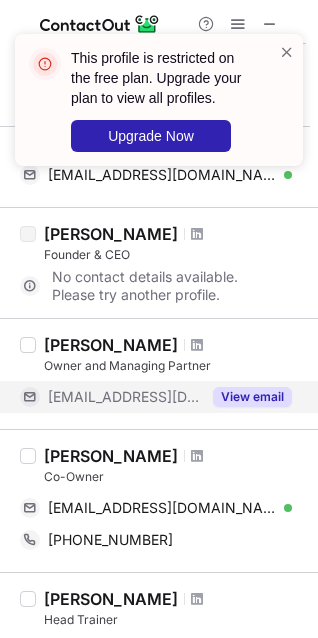 type 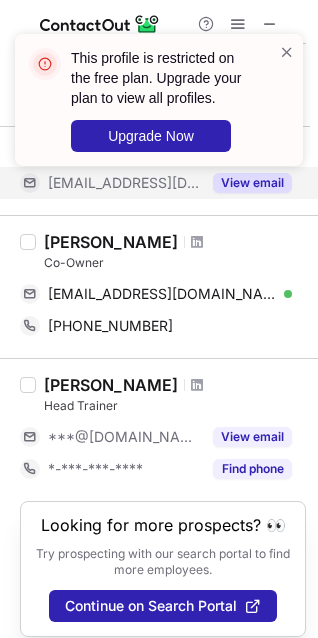scroll, scrollTop: 1063, scrollLeft: 0, axis: vertical 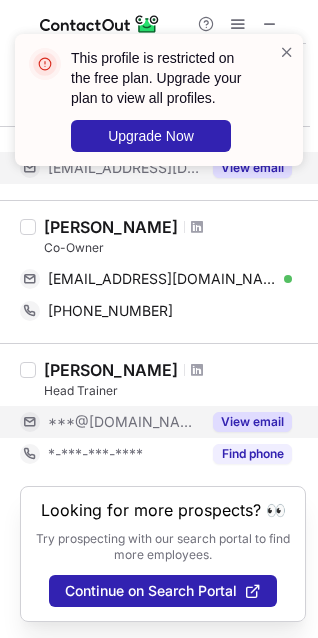 click on "View email" at bounding box center (252, 422) 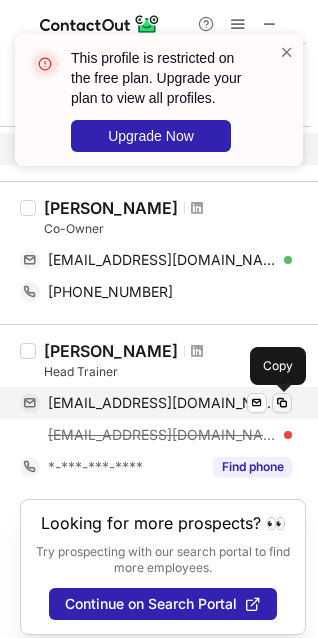 click at bounding box center (282, 403) 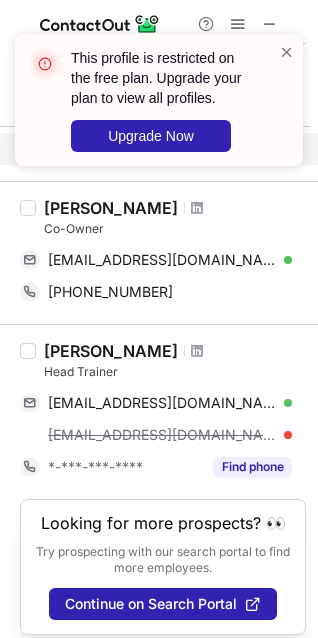 type 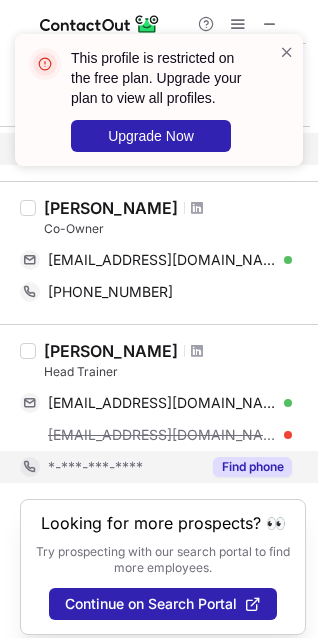 click on "Find phone" at bounding box center [252, 467] 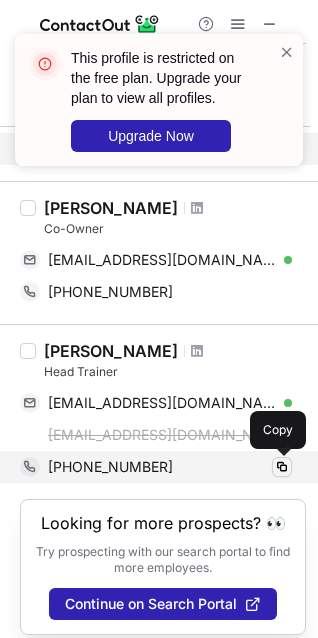 click at bounding box center (282, 467) 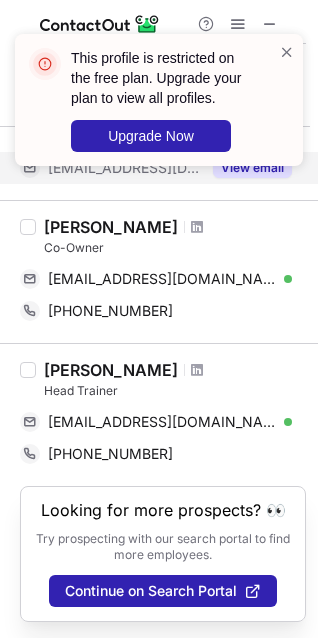 type 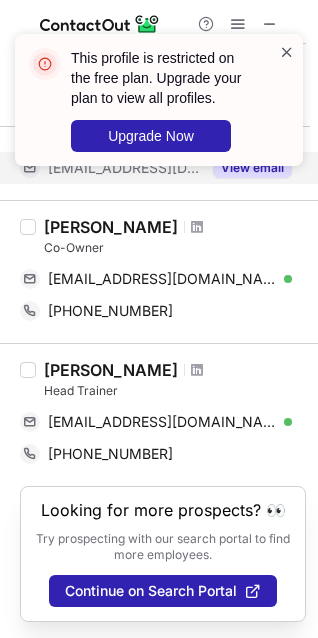 click at bounding box center (287, 52) 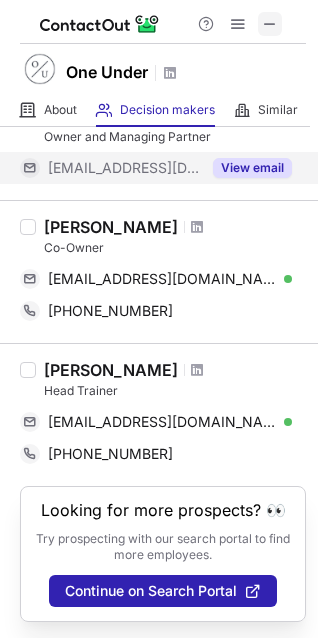 click at bounding box center (270, 24) 